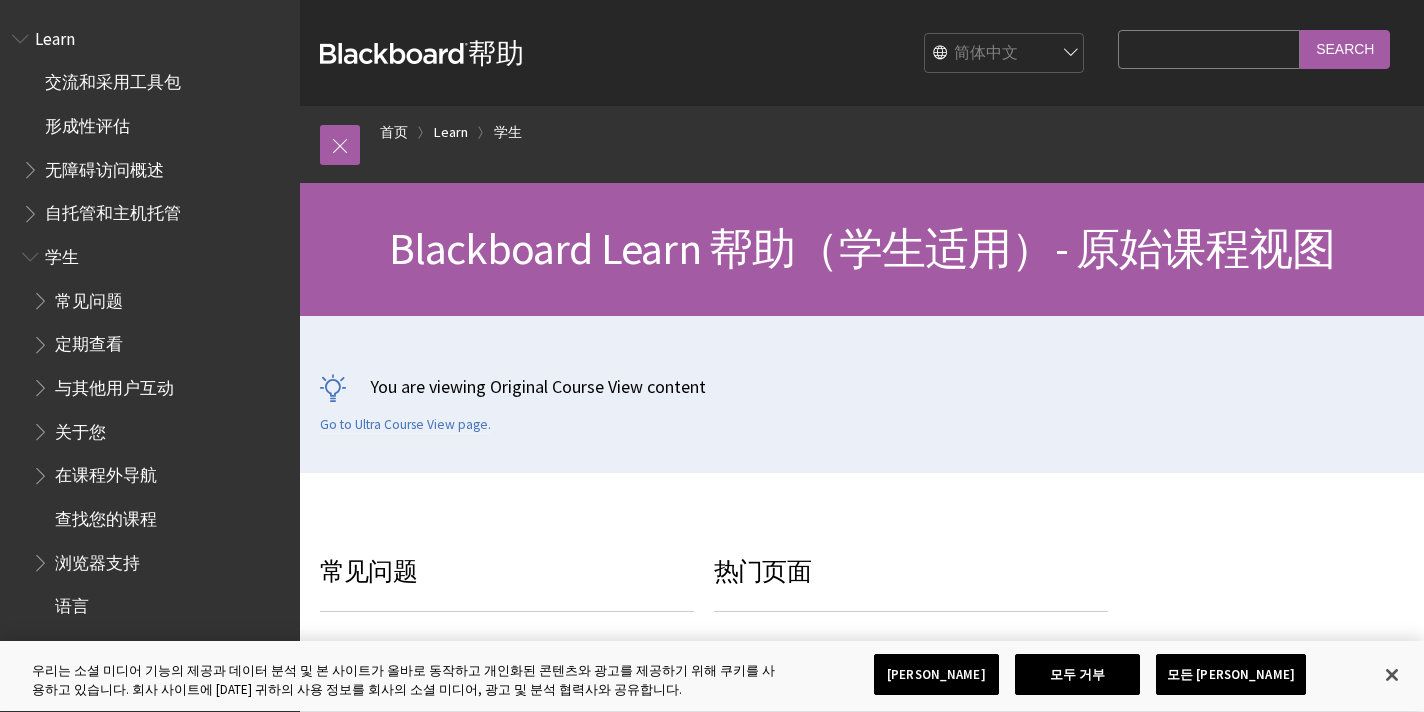 scroll, scrollTop: 0, scrollLeft: 0, axis: both 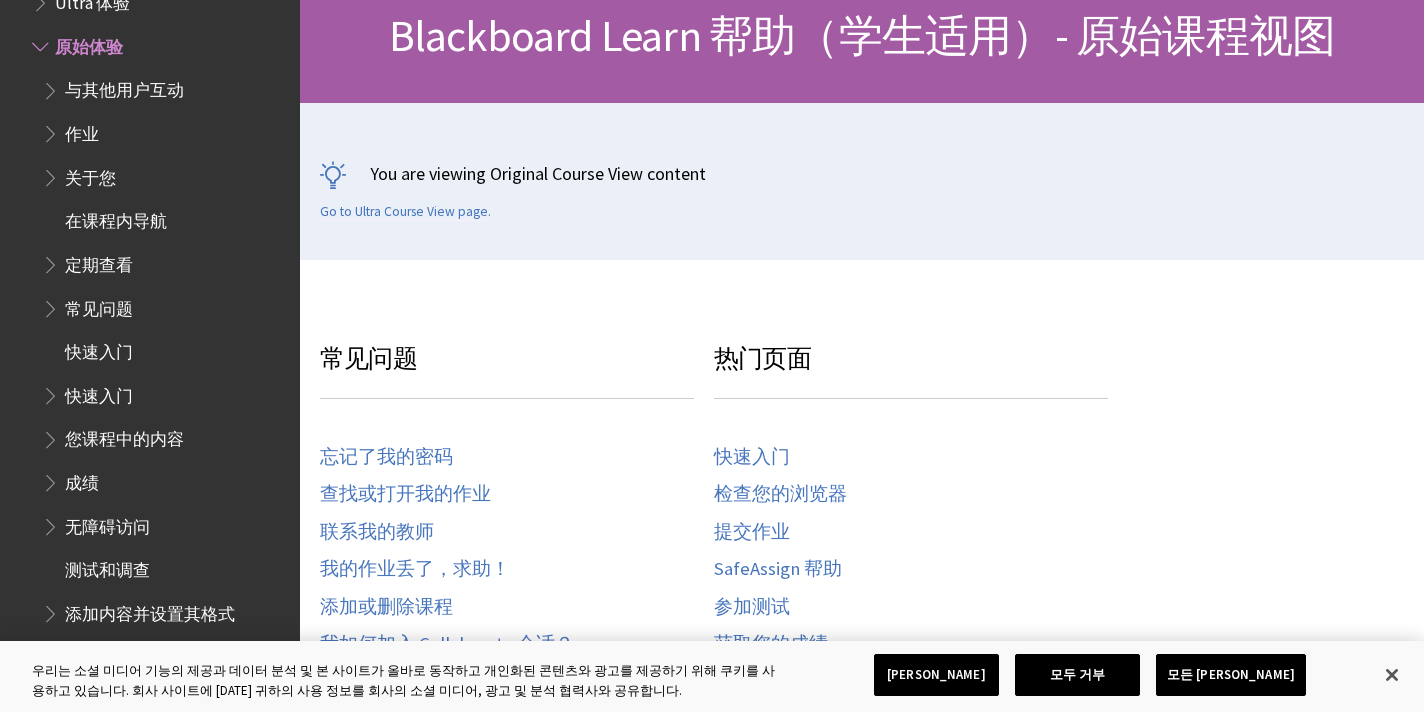 click on "常见问题
忘记了我的密码
查找或打开我的作业
联系我的教师
我的作业丢了，求助！
添加或删除课程
我如何加入 Collaborate 会话？
向其他用户发送电子邮件
热门页面
快速入门
检查您的浏览器
提交作业
SafeAssign 帮助
参加测试
获取您的成绩" at bounding box center [714, 1007] 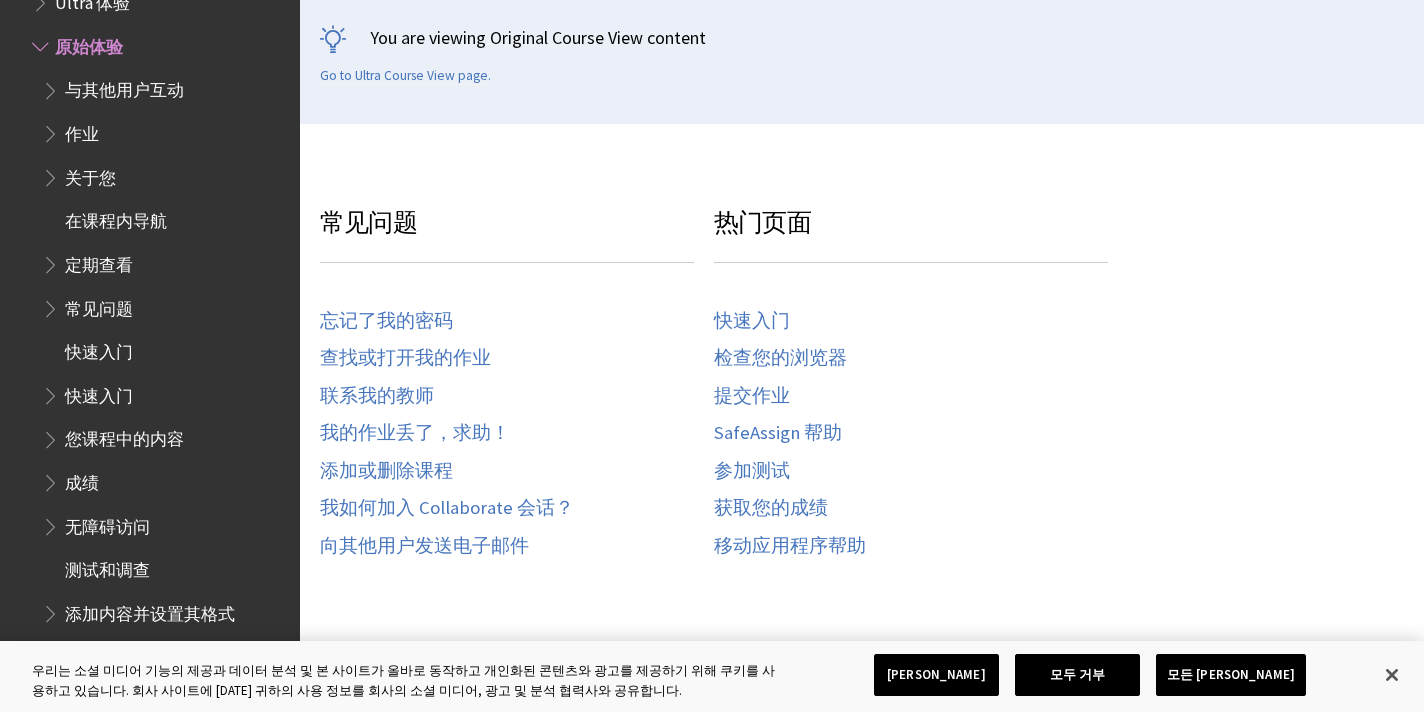 scroll, scrollTop: 351, scrollLeft: 0, axis: vertical 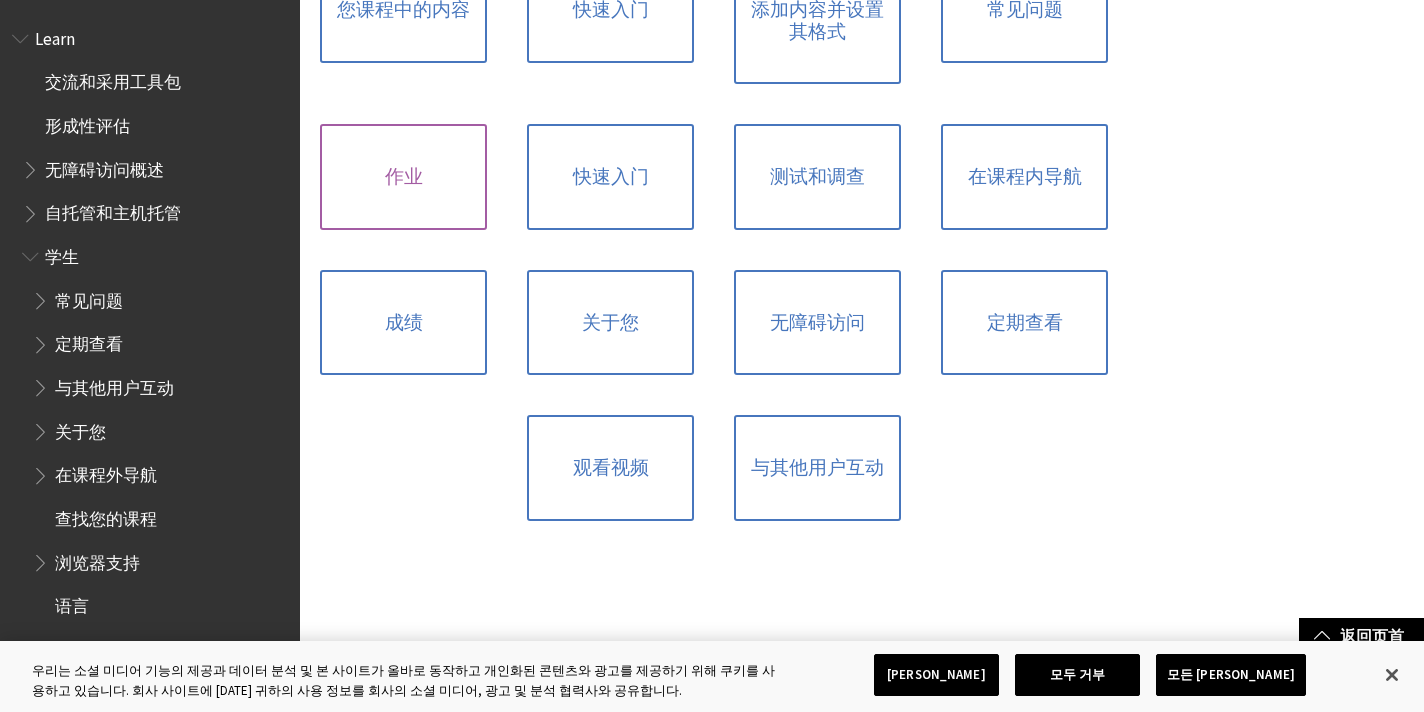click on "作业" at bounding box center [403, 177] 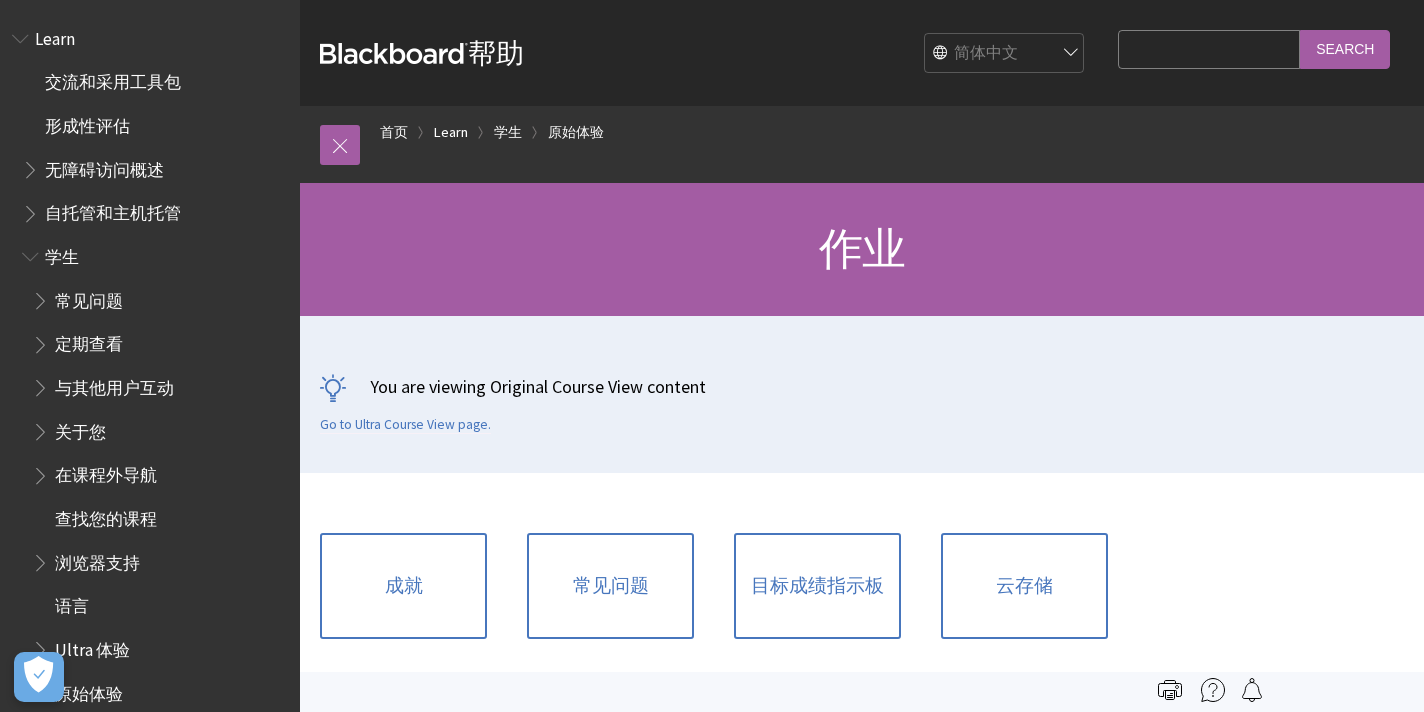 scroll, scrollTop: 0, scrollLeft: 0, axis: both 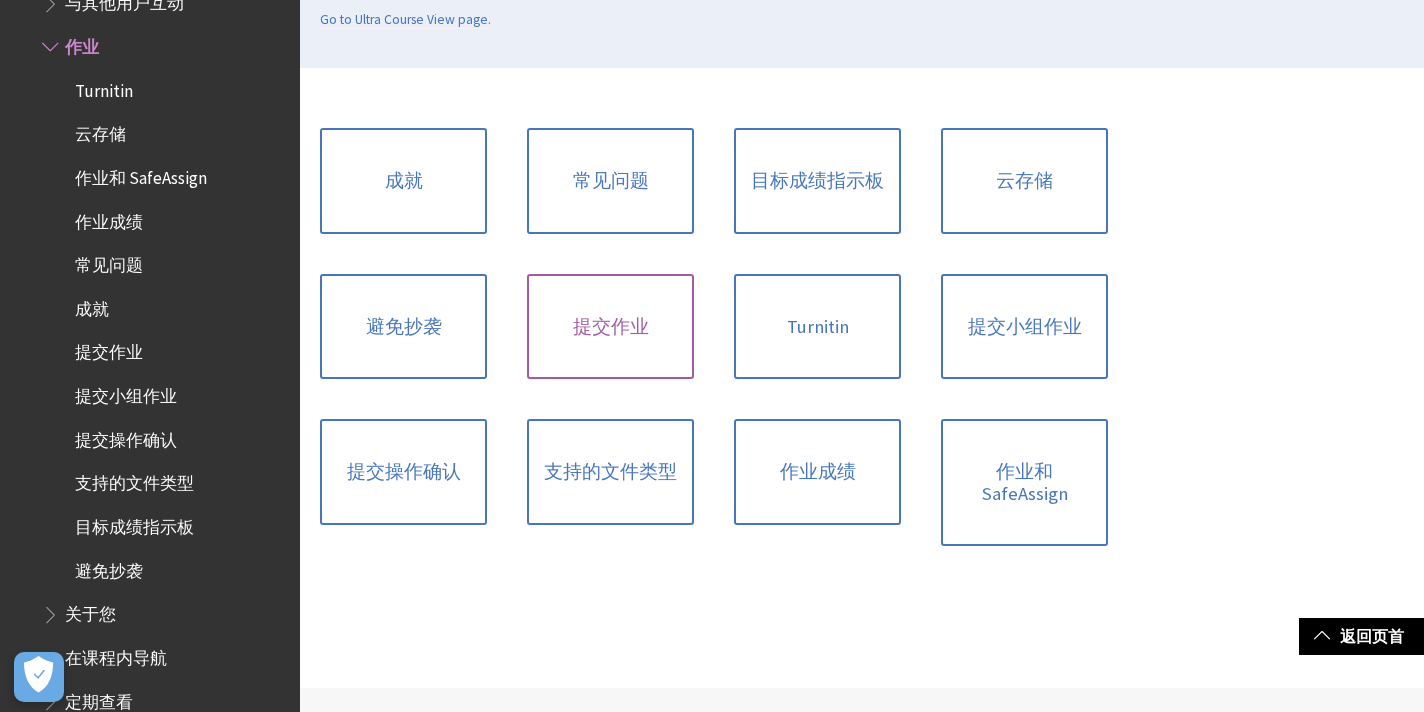 click on "提交作业" at bounding box center (610, 327) 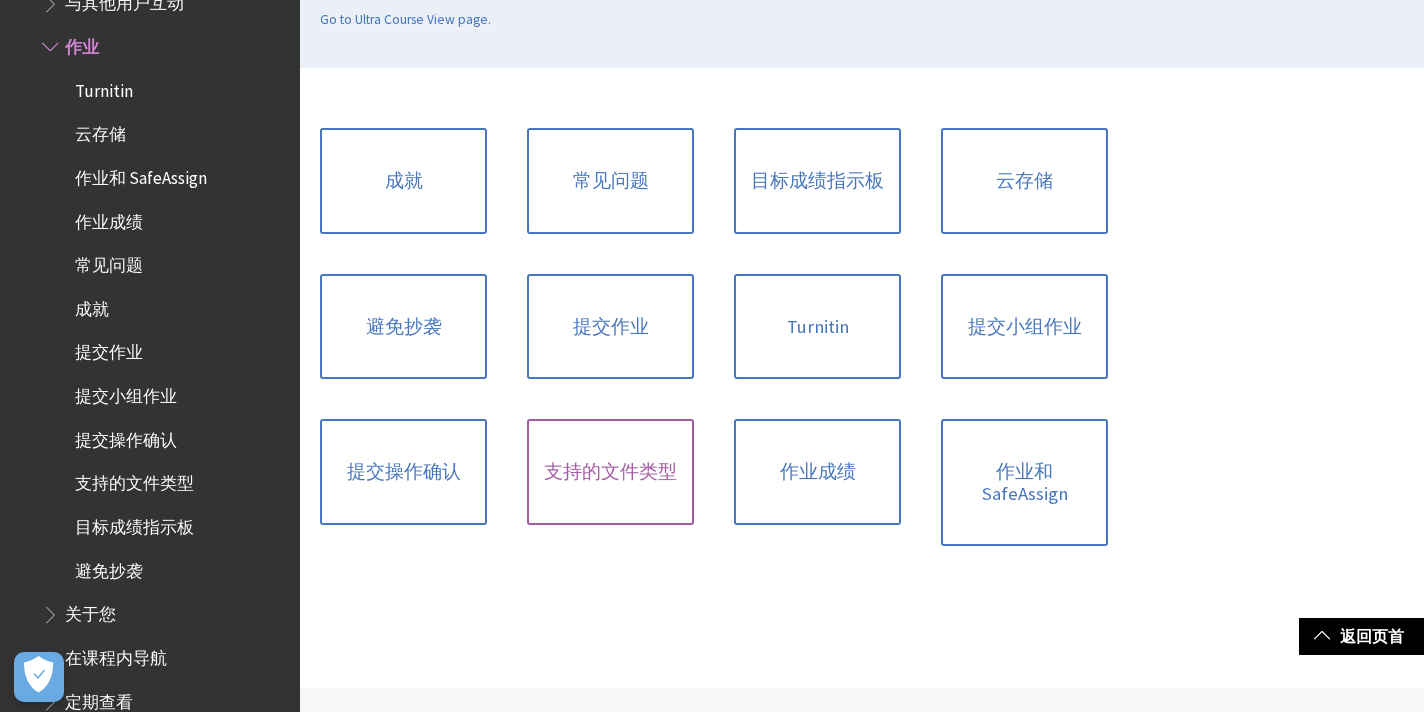 click on "支持的文件类型" at bounding box center (610, 472) 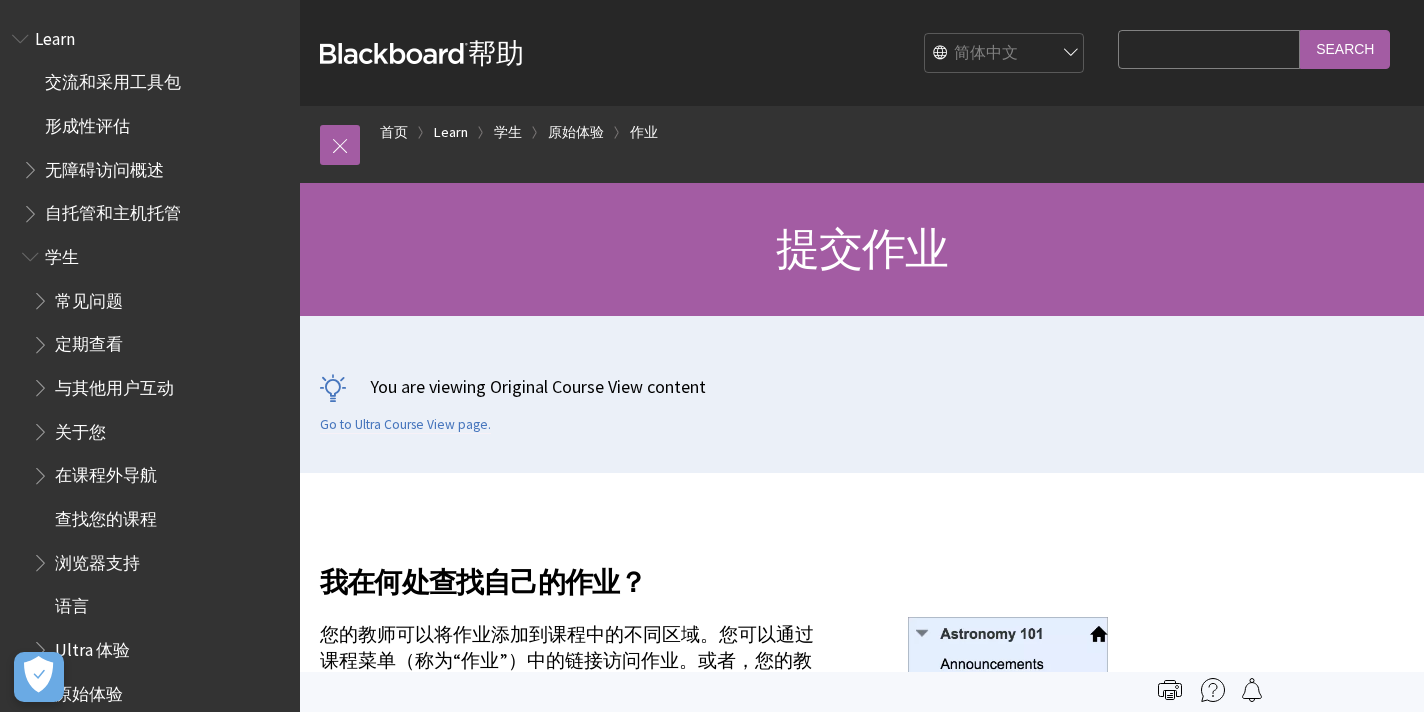 scroll, scrollTop: 0, scrollLeft: 0, axis: both 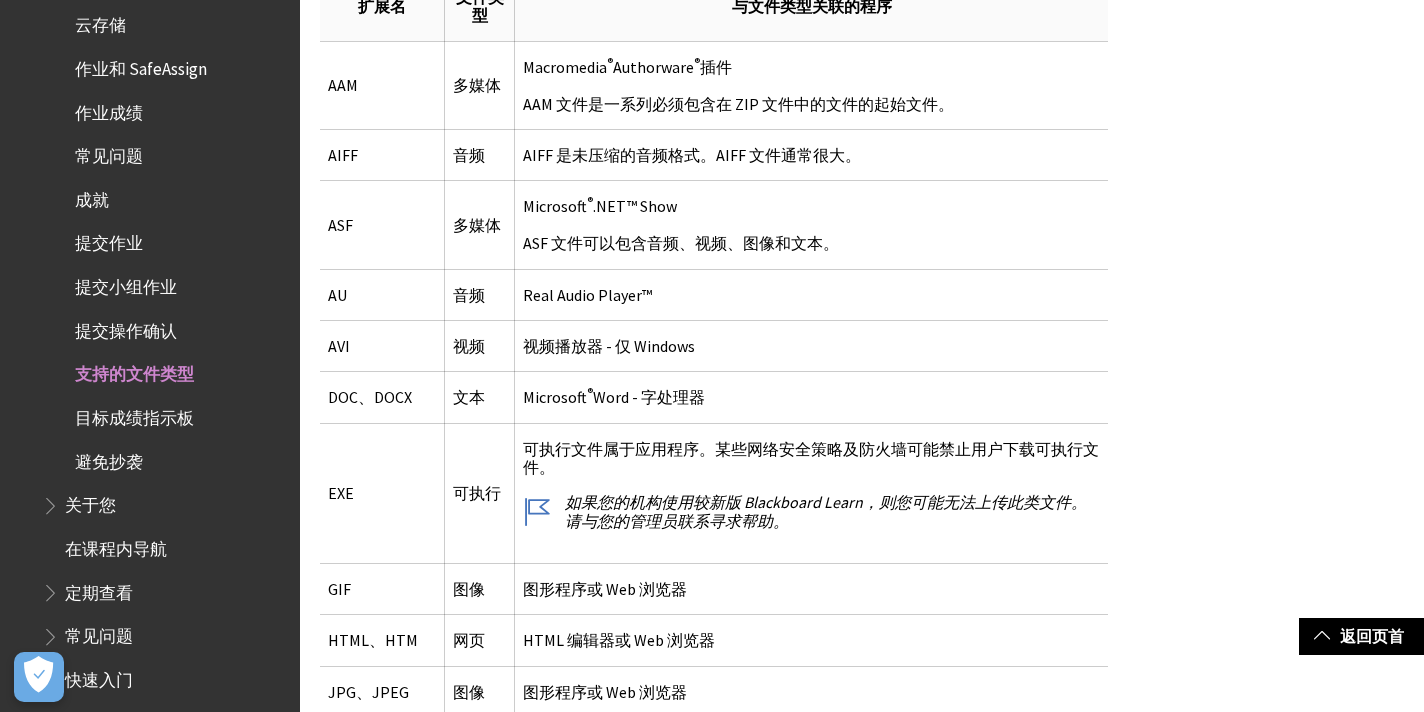 click on "提交作业" at bounding box center [109, 240] 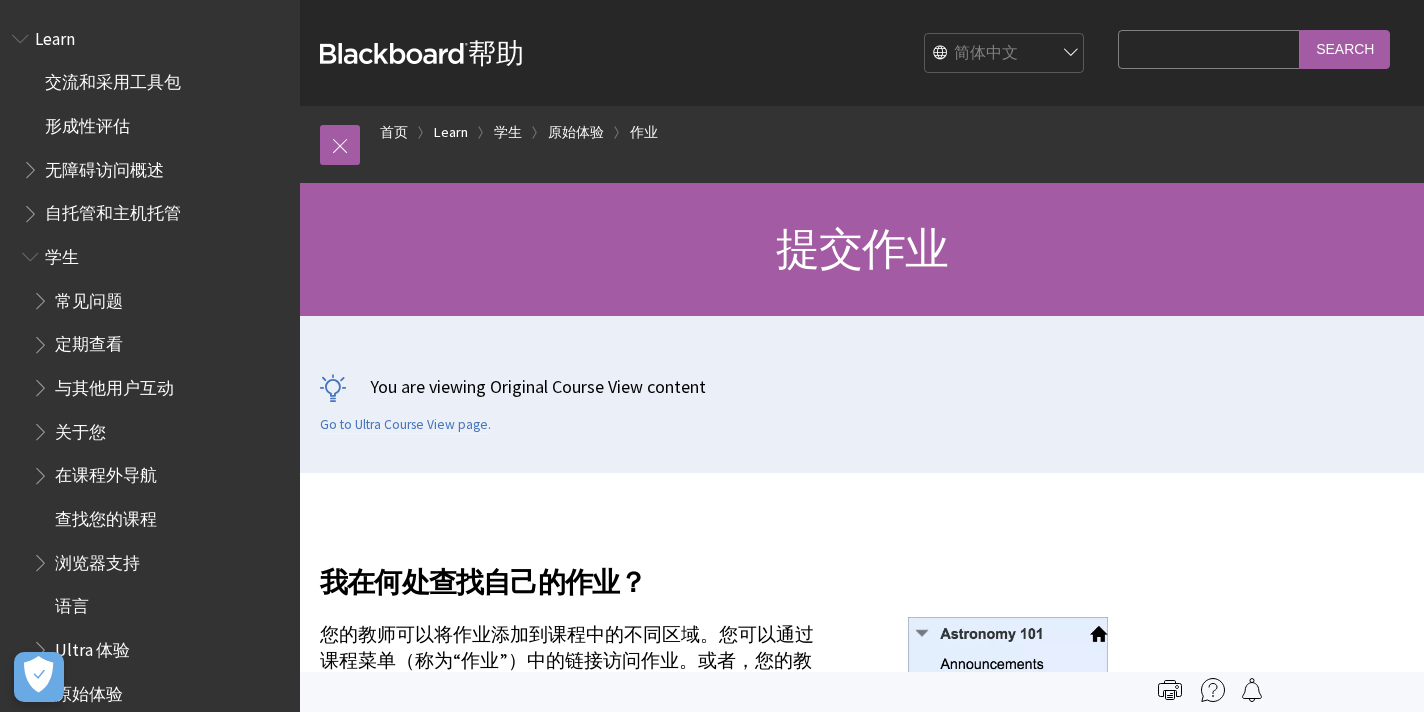 scroll, scrollTop: 0, scrollLeft: 0, axis: both 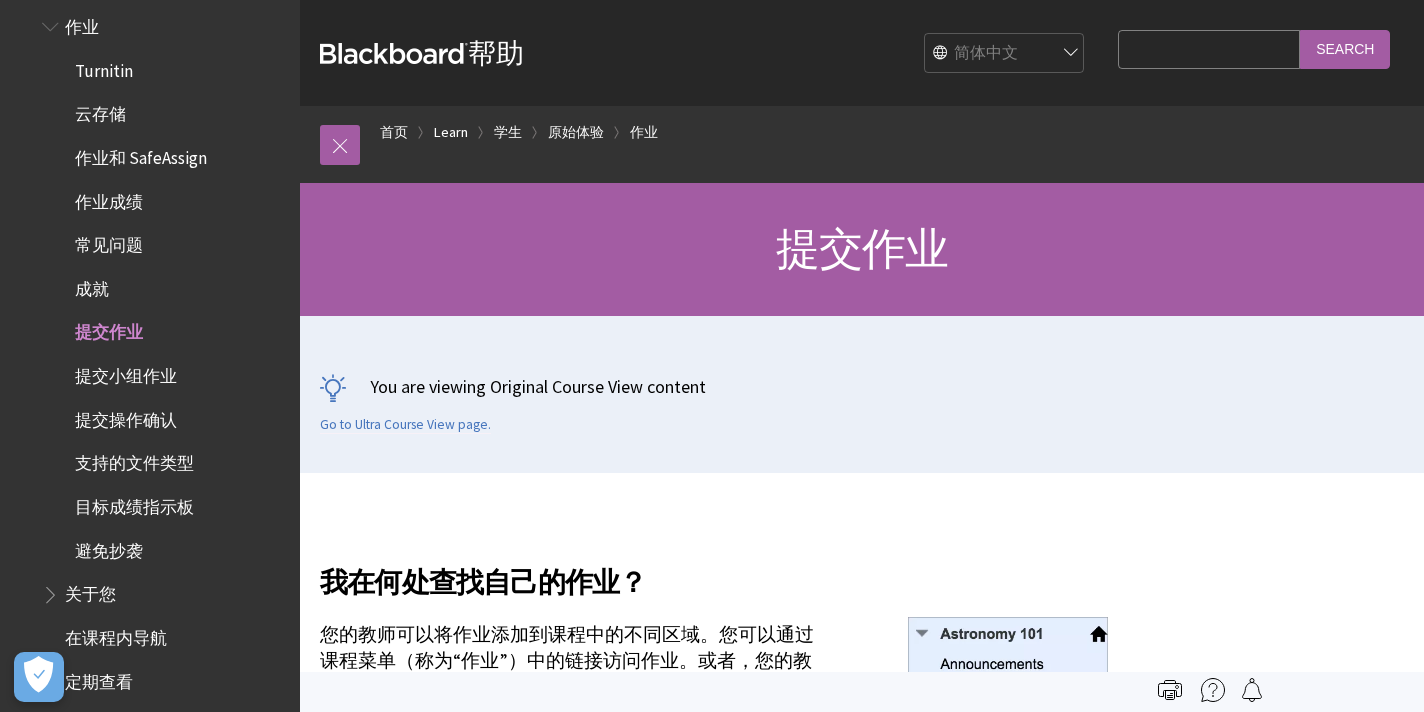 click on "常见问题" at bounding box center (109, 241) 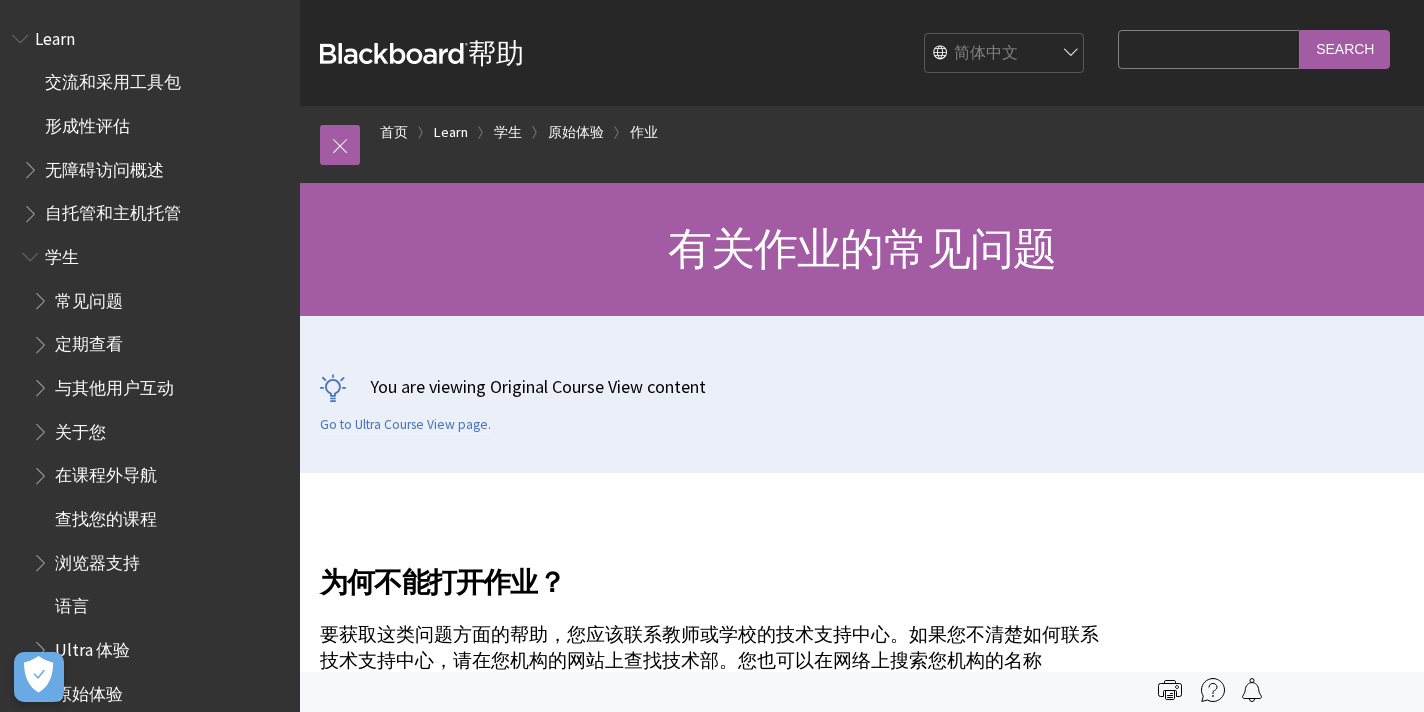 scroll, scrollTop: 0, scrollLeft: 0, axis: both 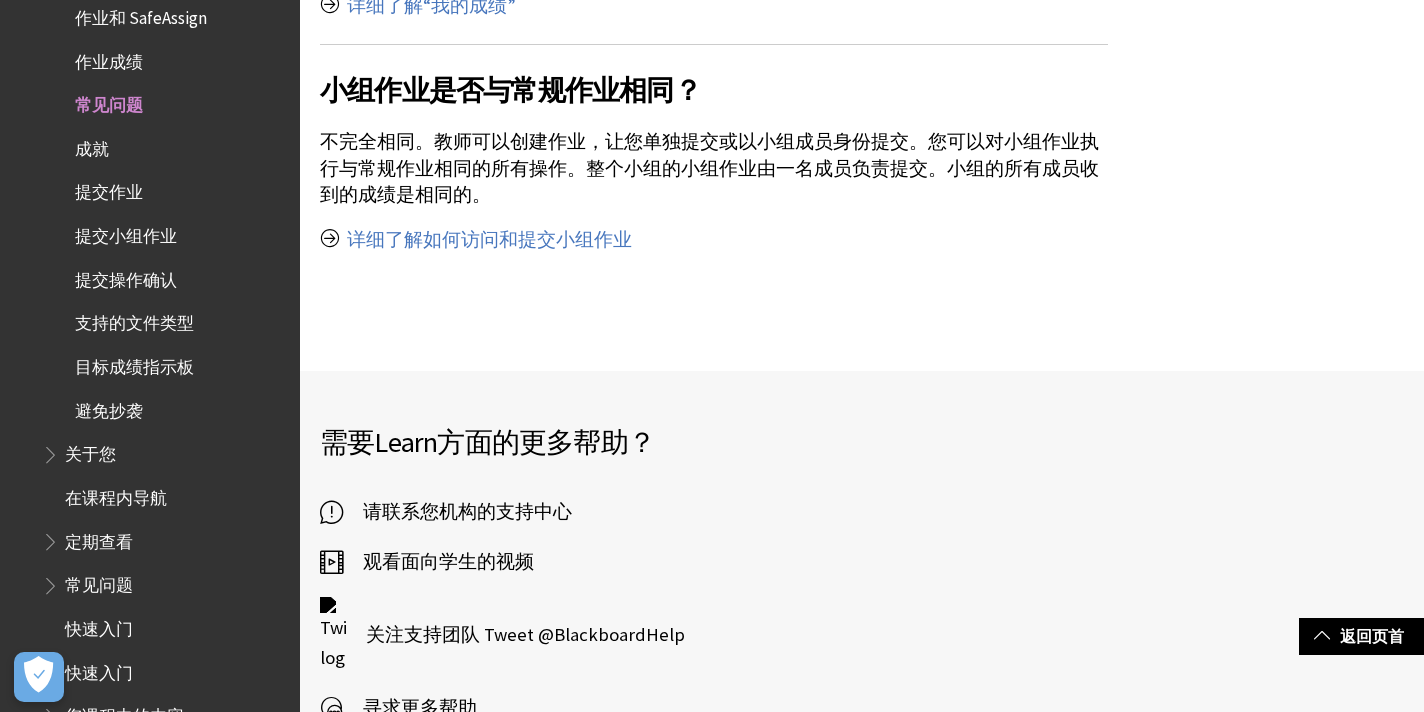 click on "提交作业" at bounding box center (109, 189) 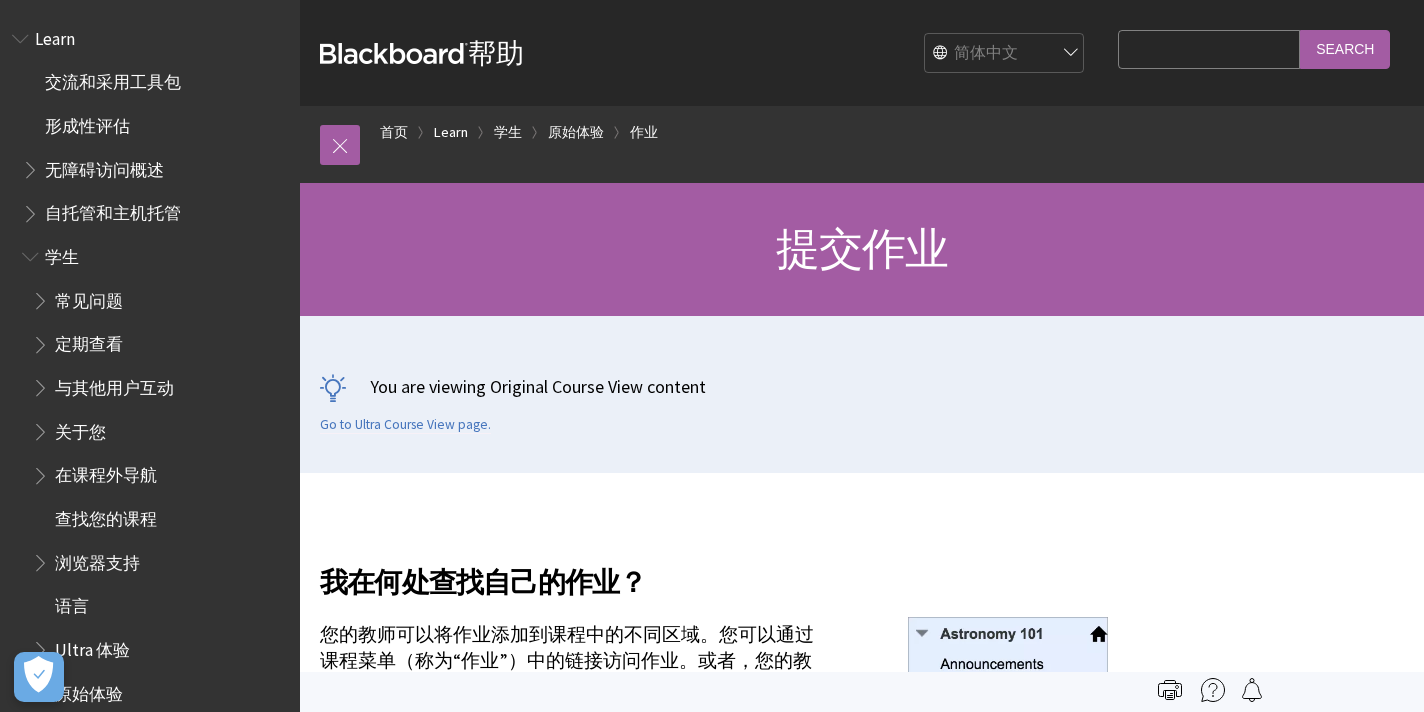 scroll, scrollTop: 0, scrollLeft: 0, axis: both 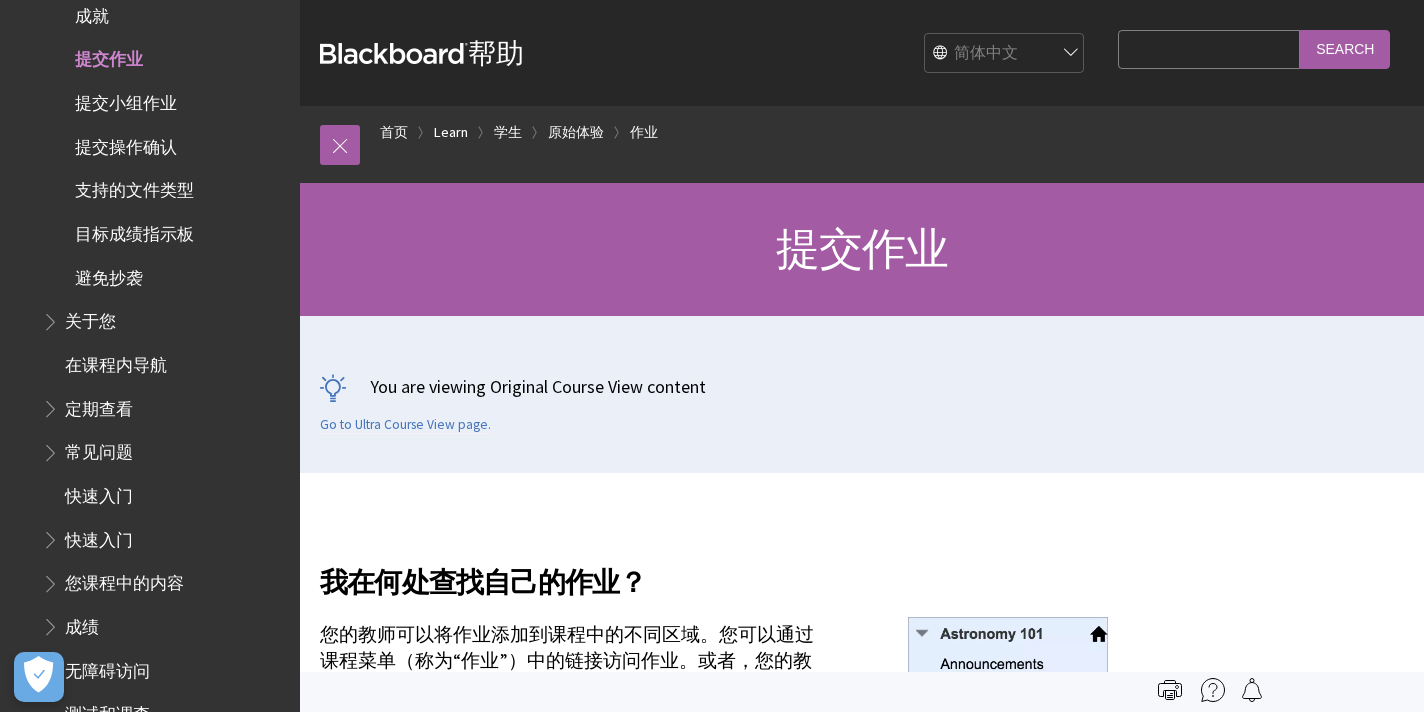 click on "提交操作确认" at bounding box center [126, 143] 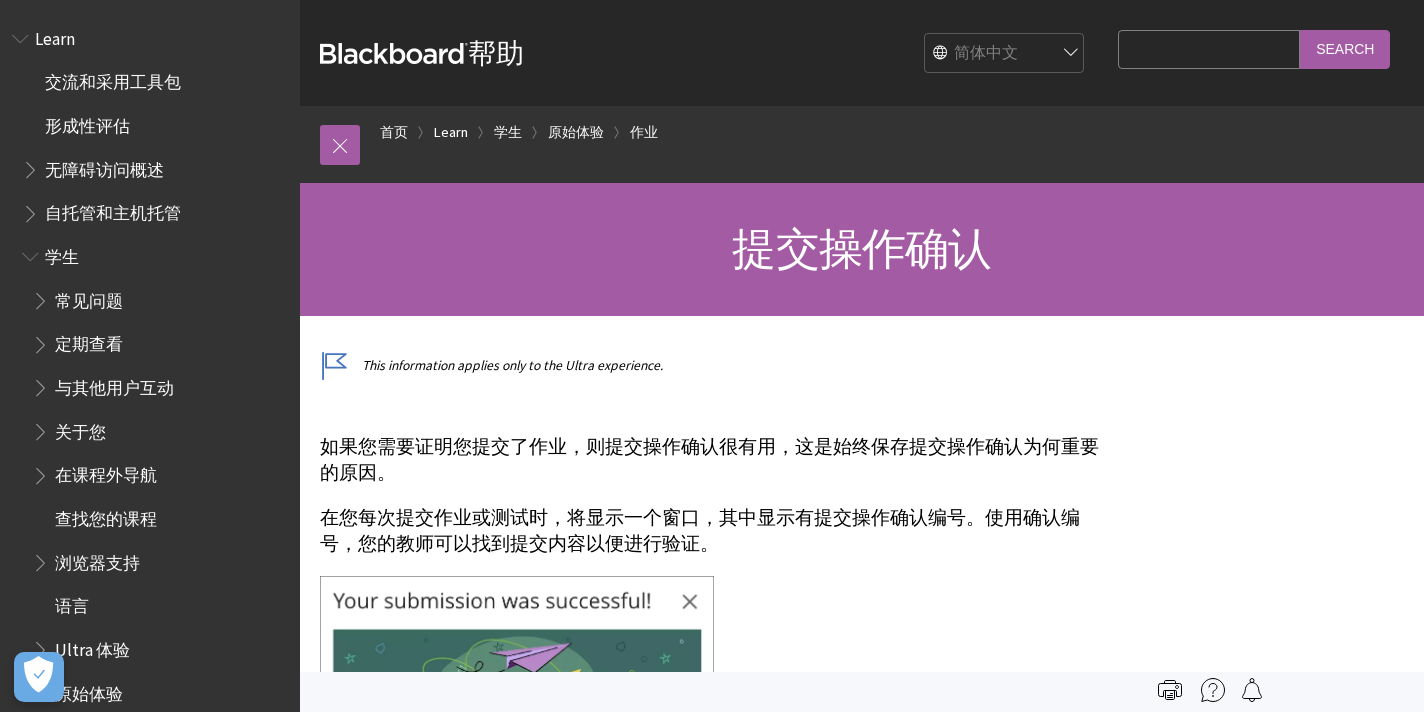 scroll, scrollTop: 0, scrollLeft: 0, axis: both 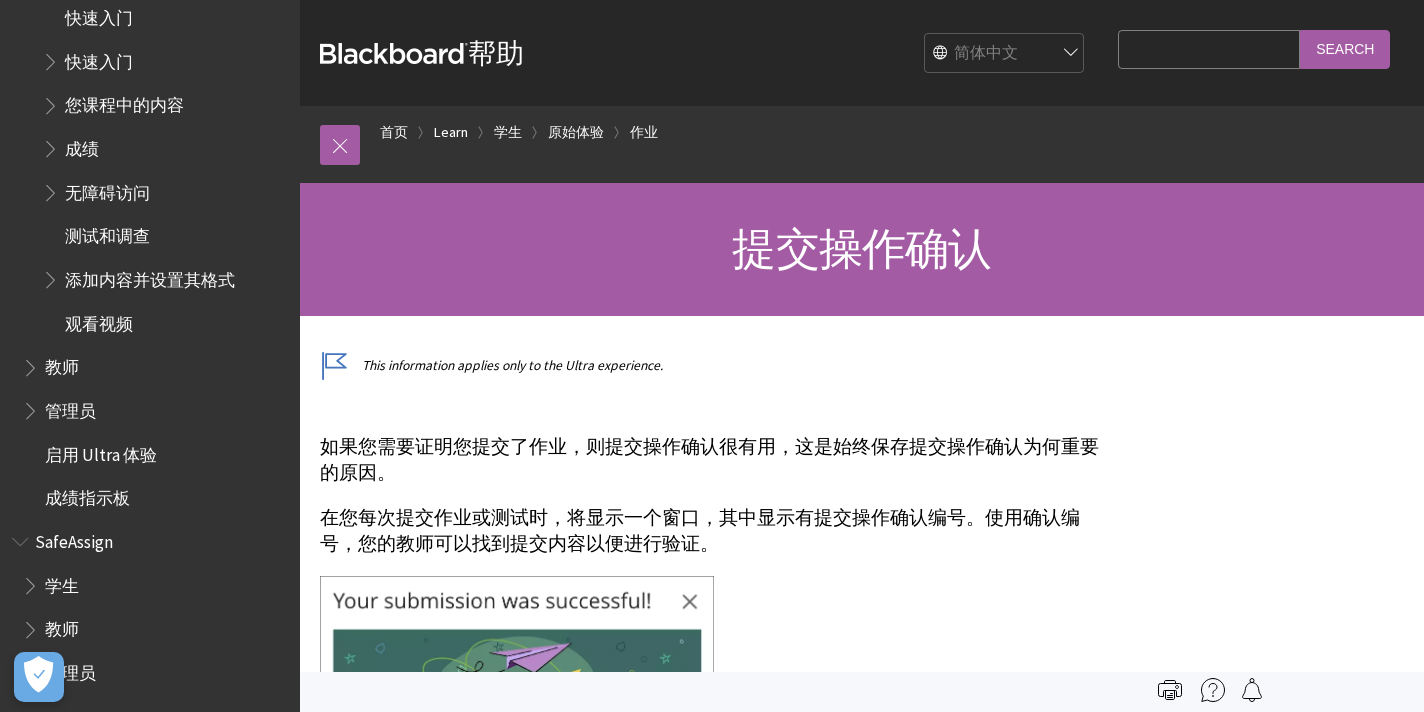 click on "Search Query" at bounding box center (1209, 49) 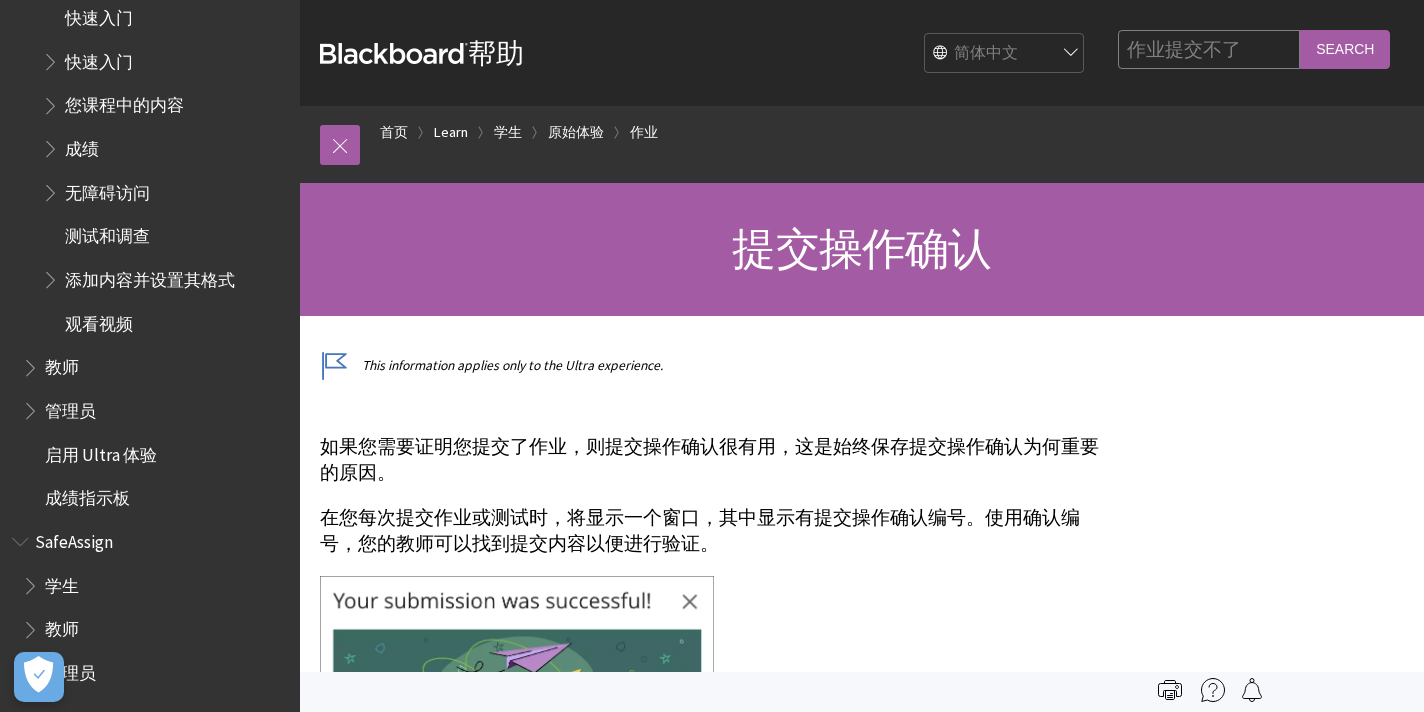 type on "作业提交不了" 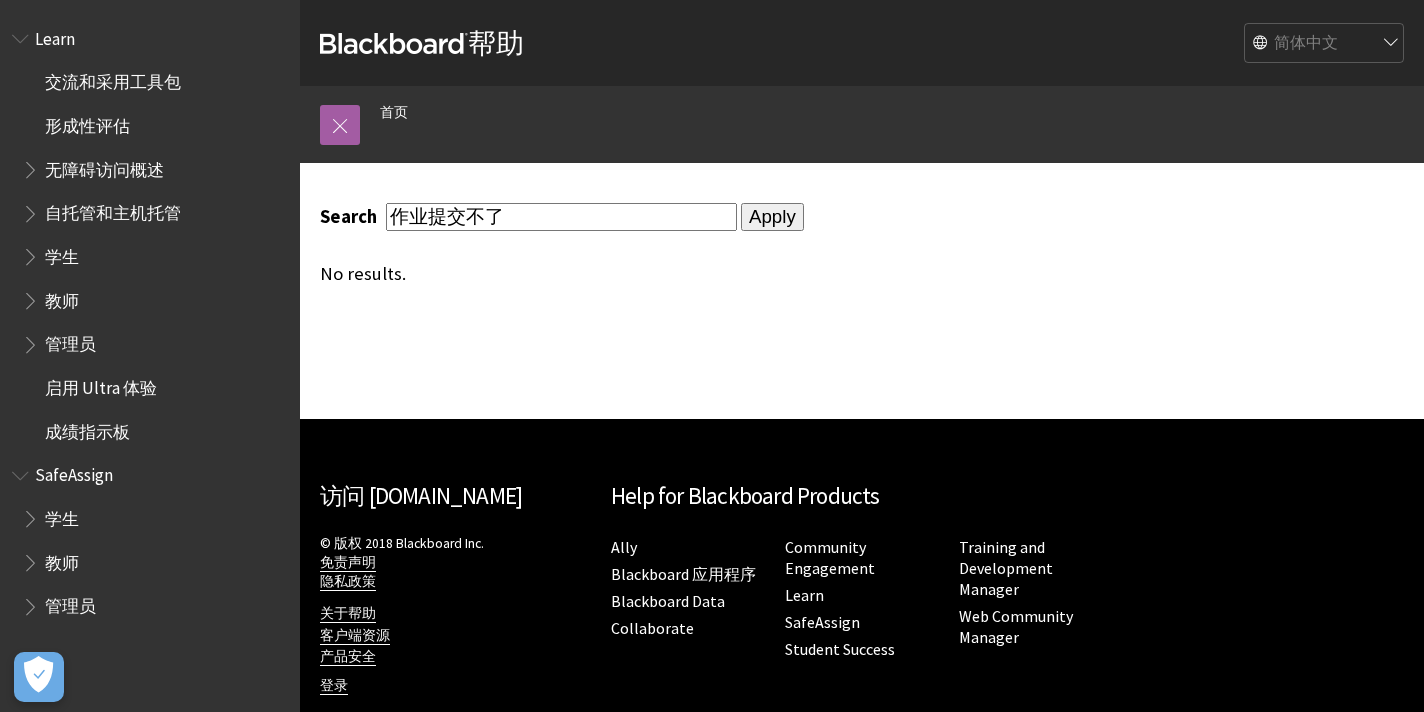 scroll, scrollTop: 0, scrollLeft: 0, axis: both 